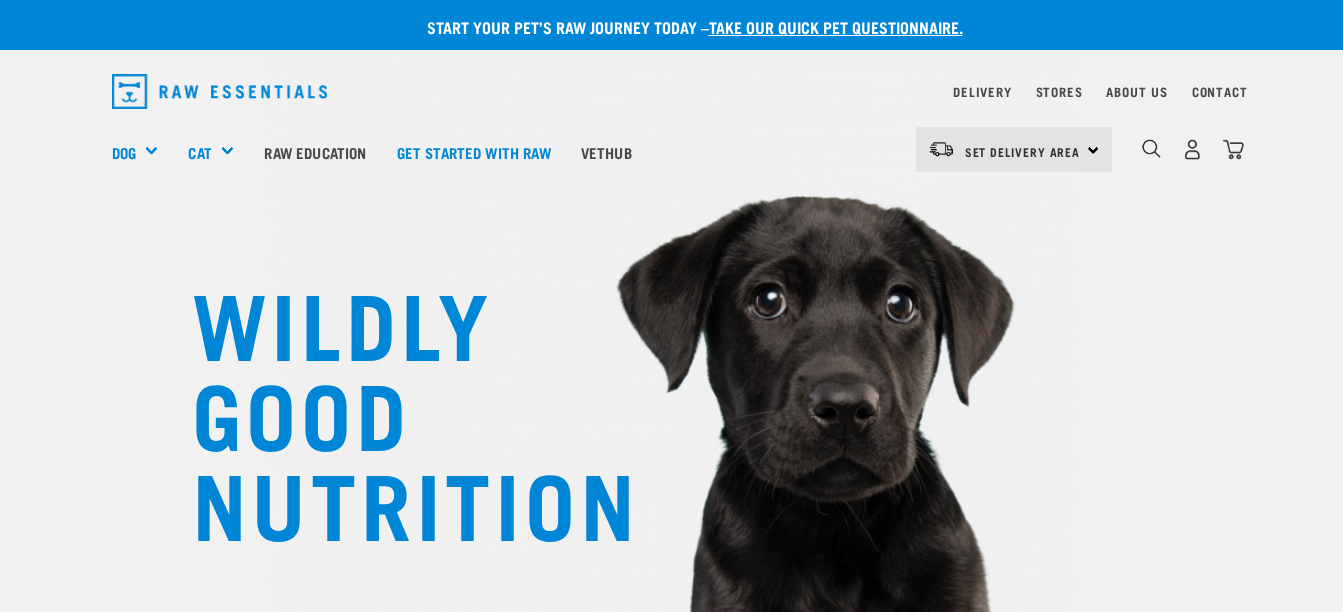scroll, scrollTop: 0, scrollLeft: 0, axis: both 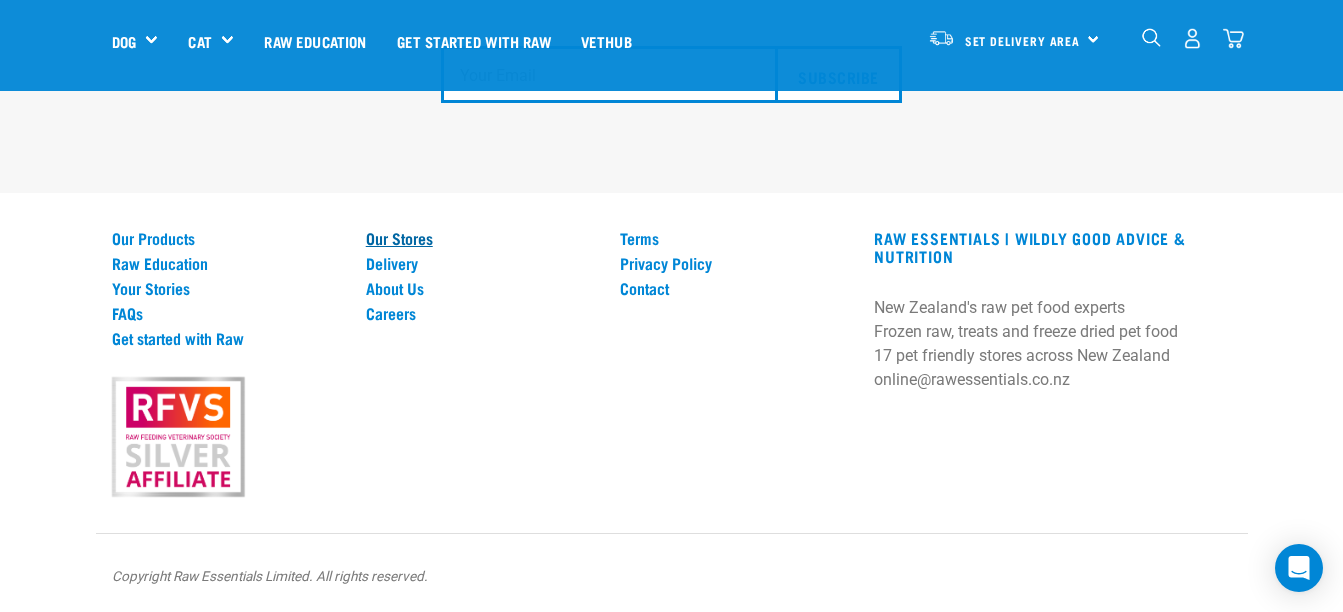 click on "Our Stores" at bounding box center [481, 238] 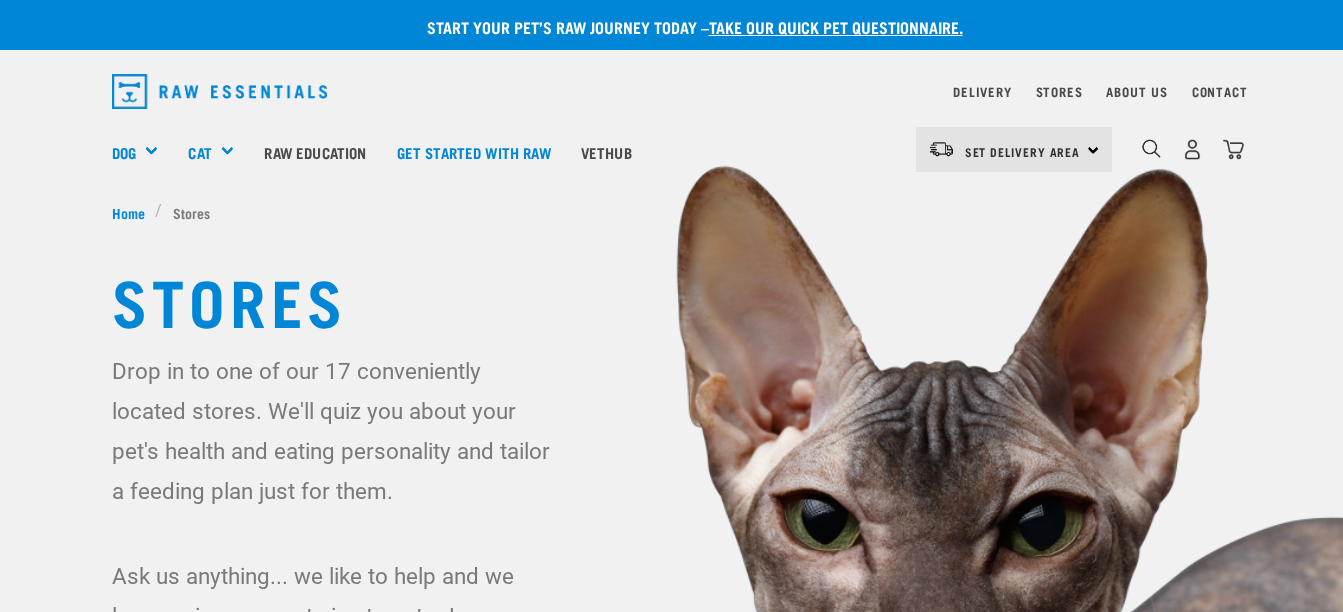 scroll, scrollTop: 0, scrollLeft: 0, axis: both 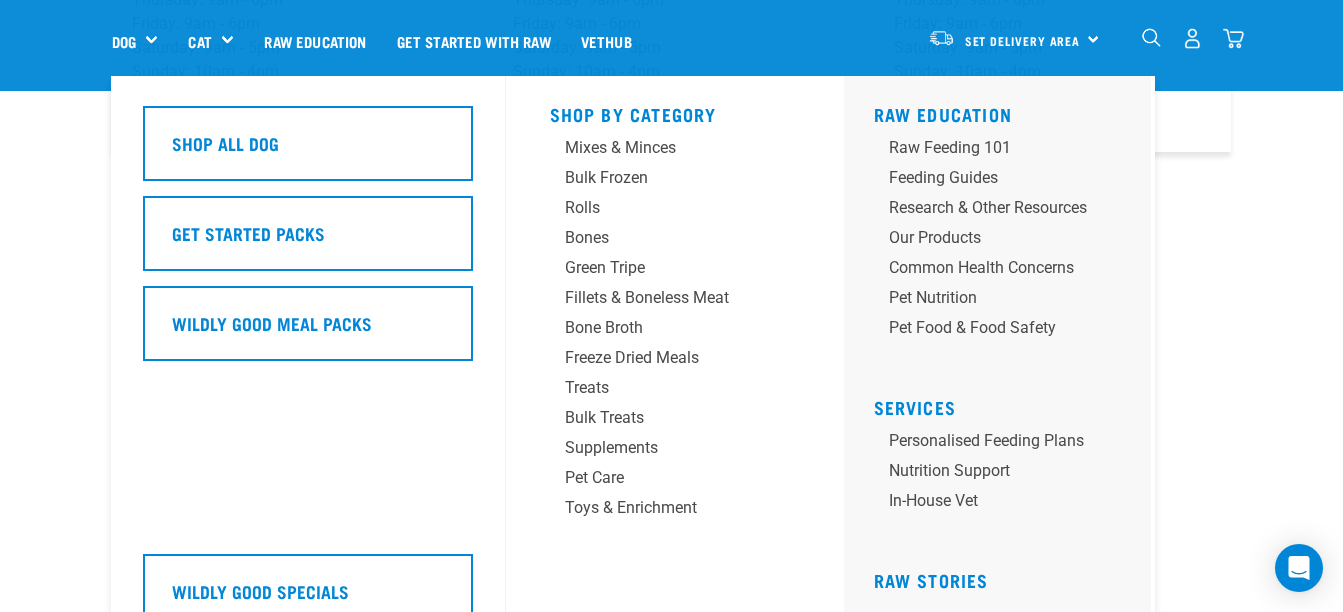 click on "Dog" at bounding box center (143, 41) 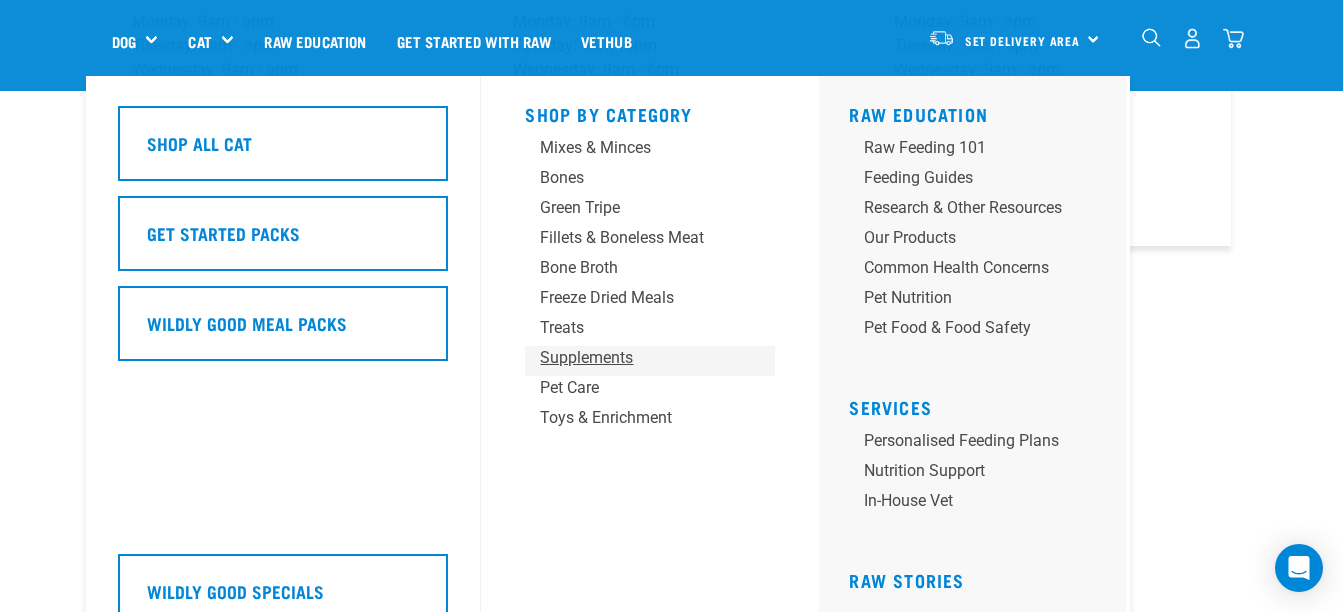 scroll, scrollTop: 3400, scrollLeft: 0, axis: vertical 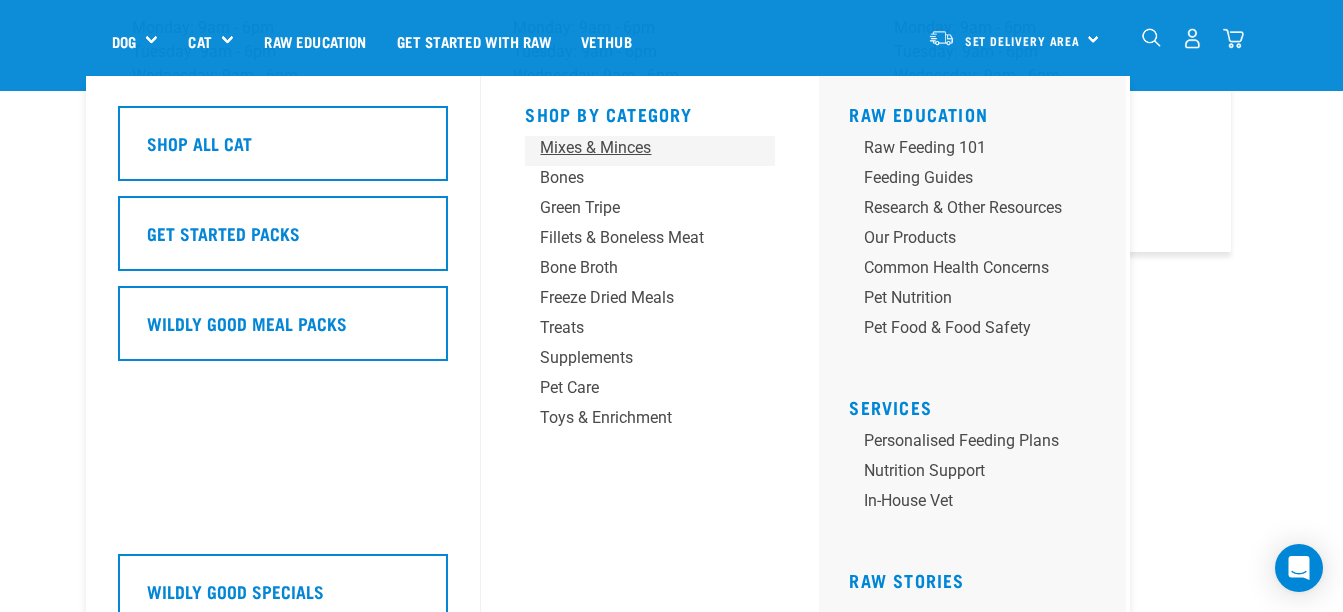 click on "Mixes & Minces" at bounding box center [633, 148] 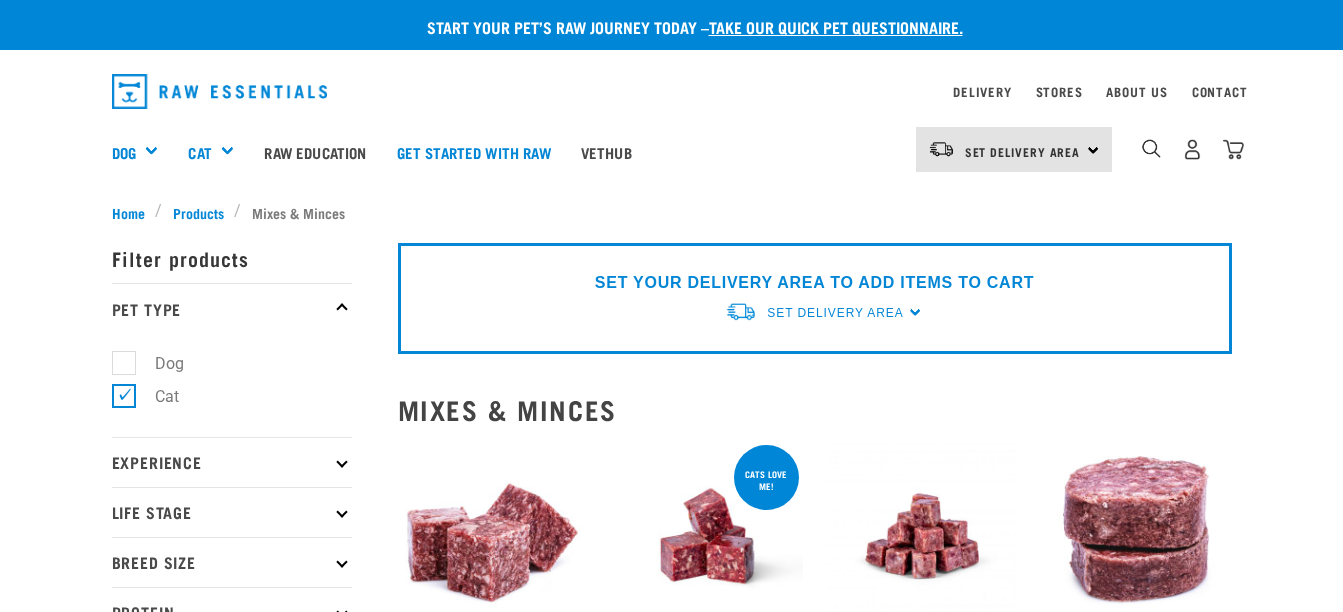 scroll, scrollTop: 0, scrollLeft: 0, axis: both 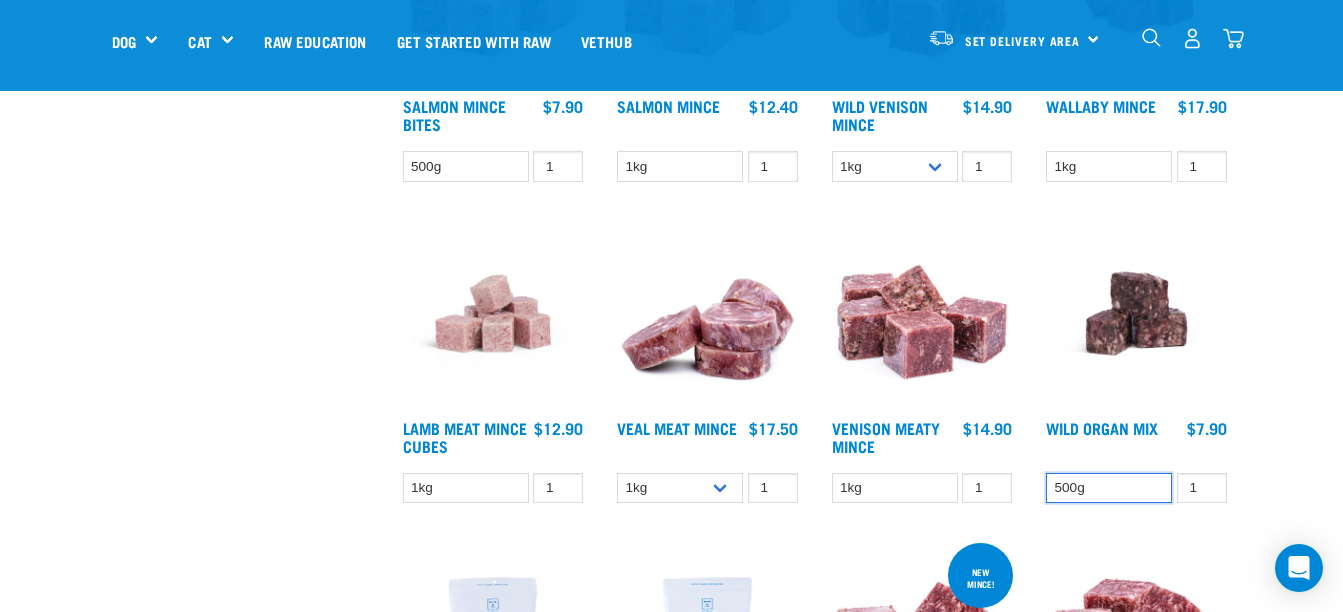 click on "500g" at bounding box center (1109, 488) 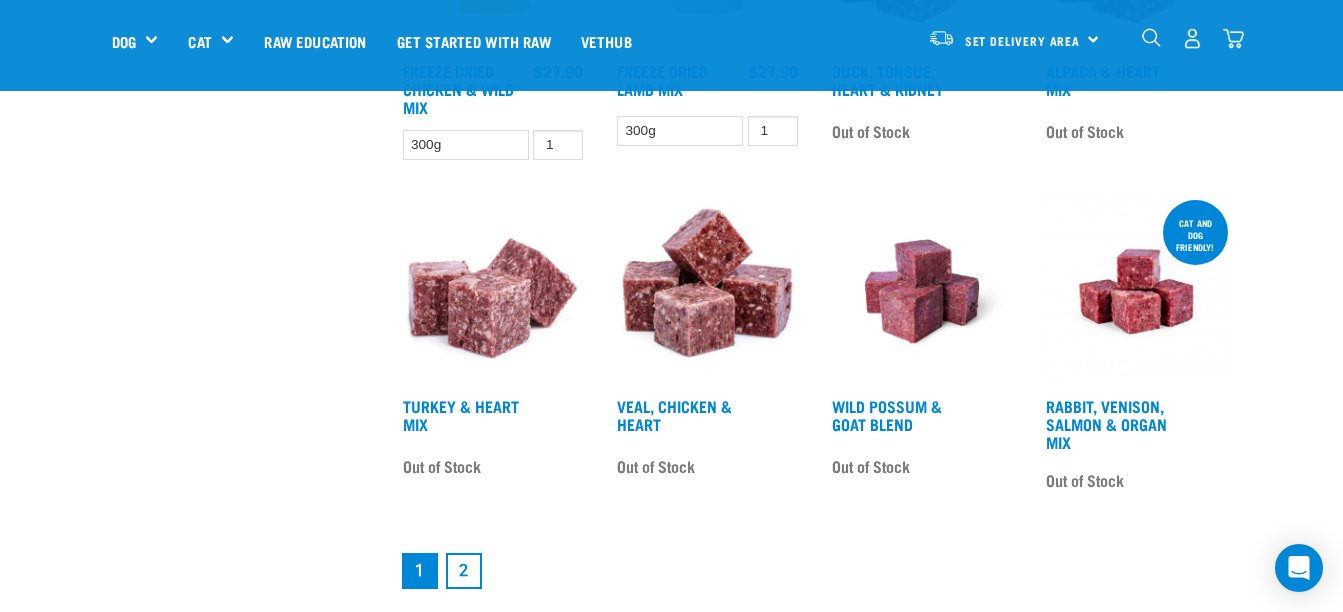 scroll, scrollTop: 2500, scrollLeft: 0, axis: vertical 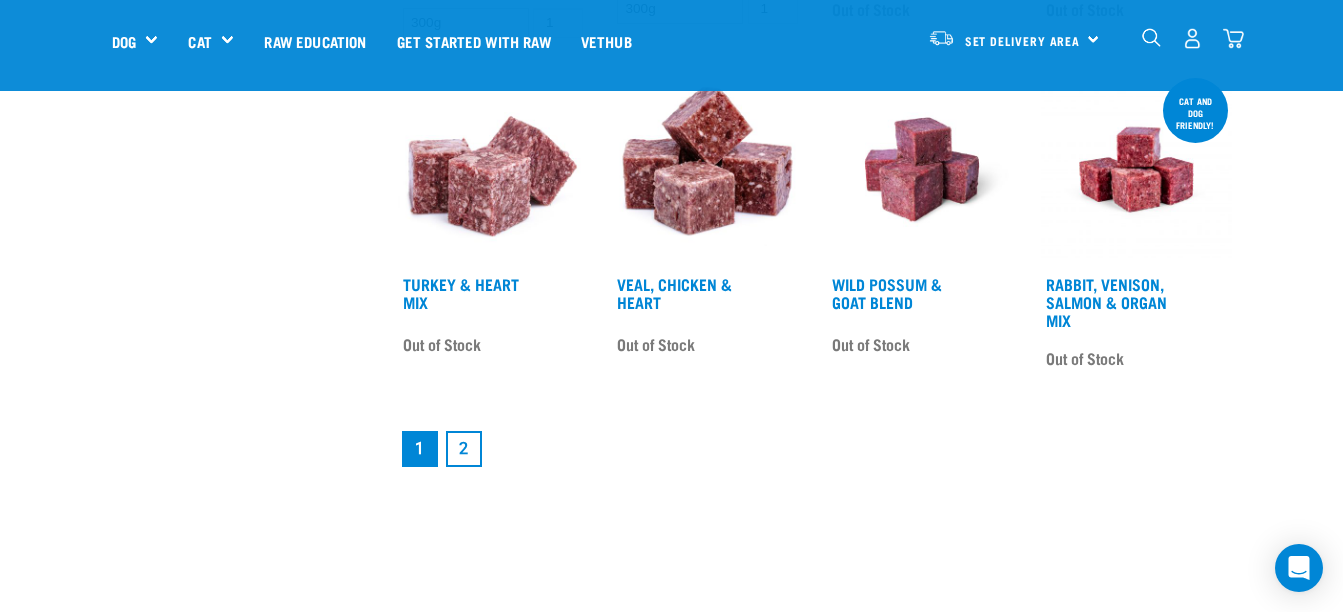 click on "2" at bounding box center [464, 449] 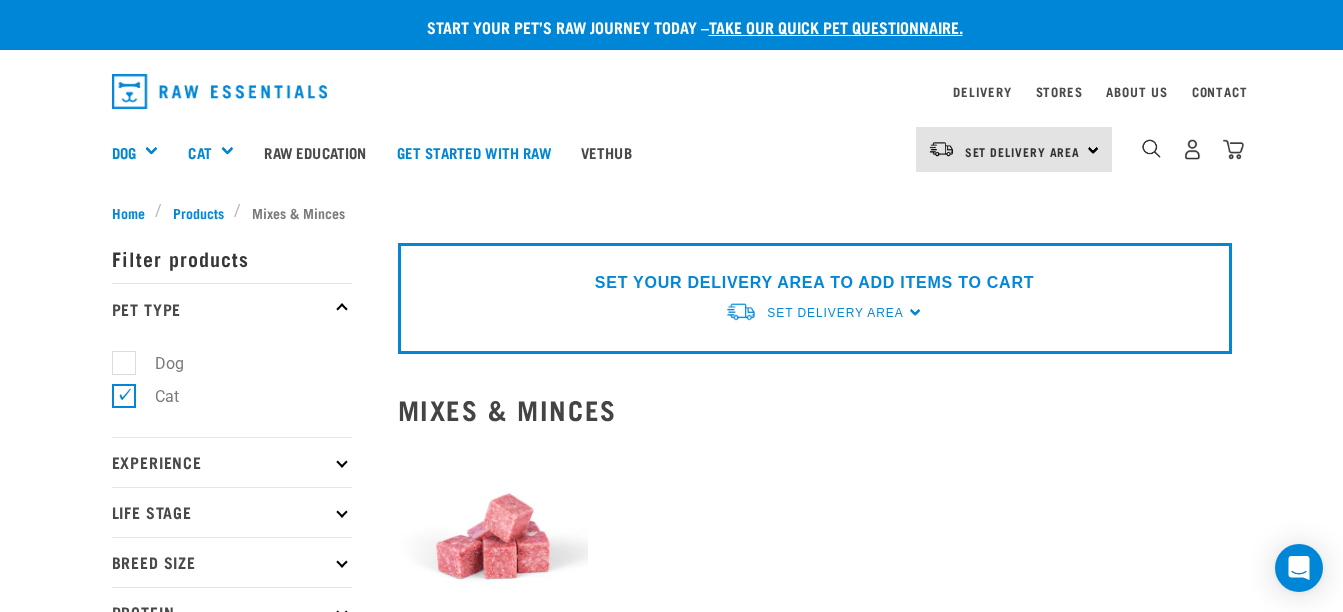scroll, scrollTop: 0, scrollLeft: 0, axis: both 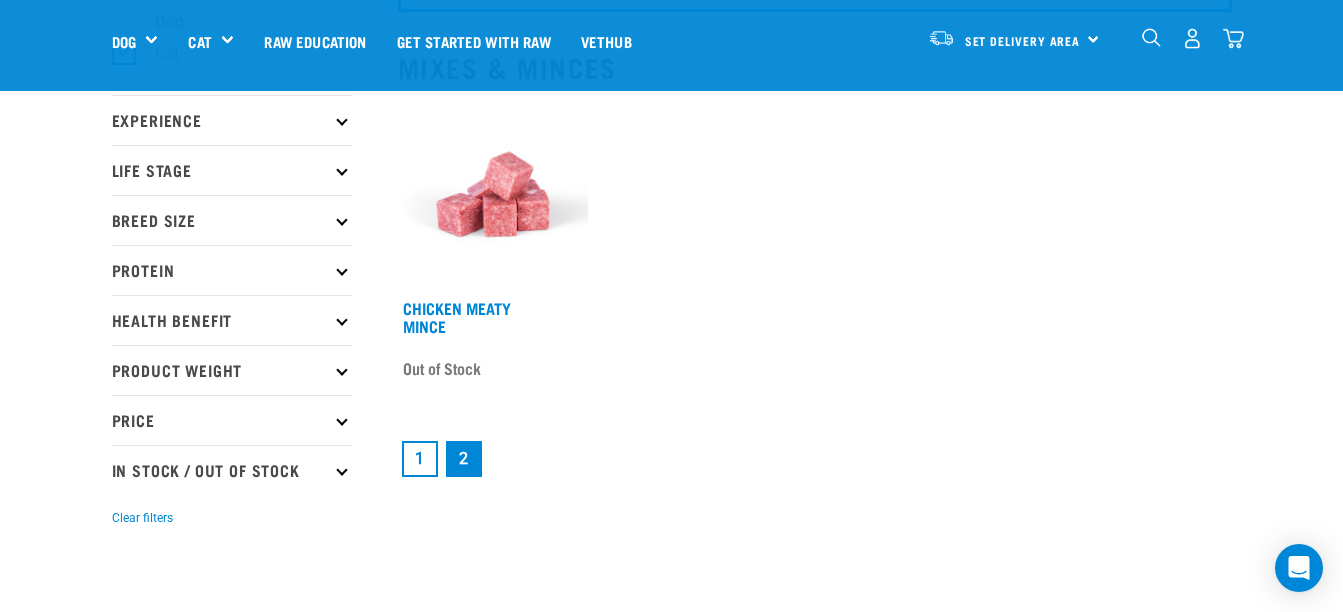 click on "1" at bounding box center (420, 459) 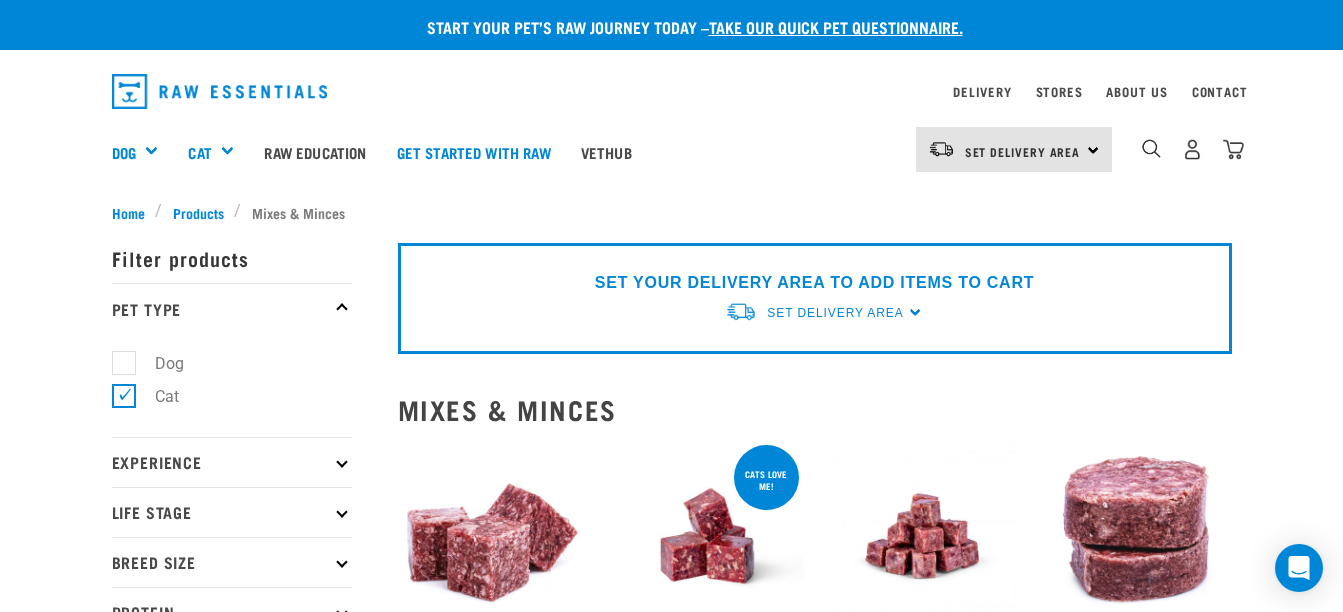scroll, scrollTop: 0, scrollLeft: 0, axis: both 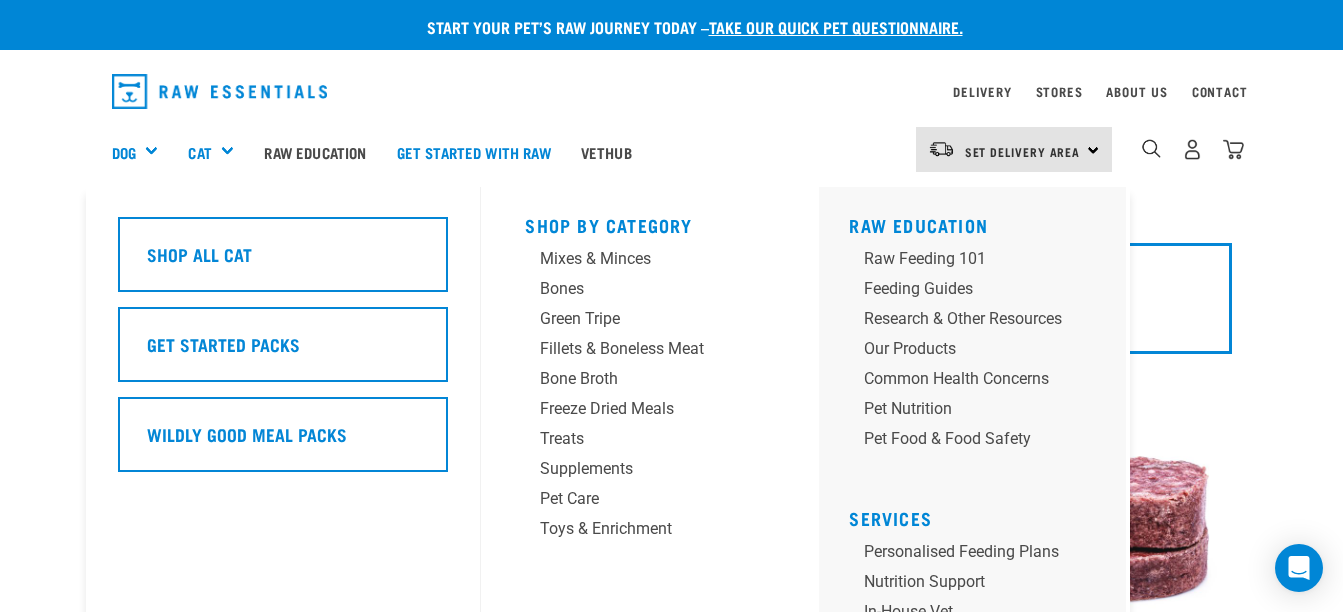 click on "Cat" at bounding box center [218, 152] 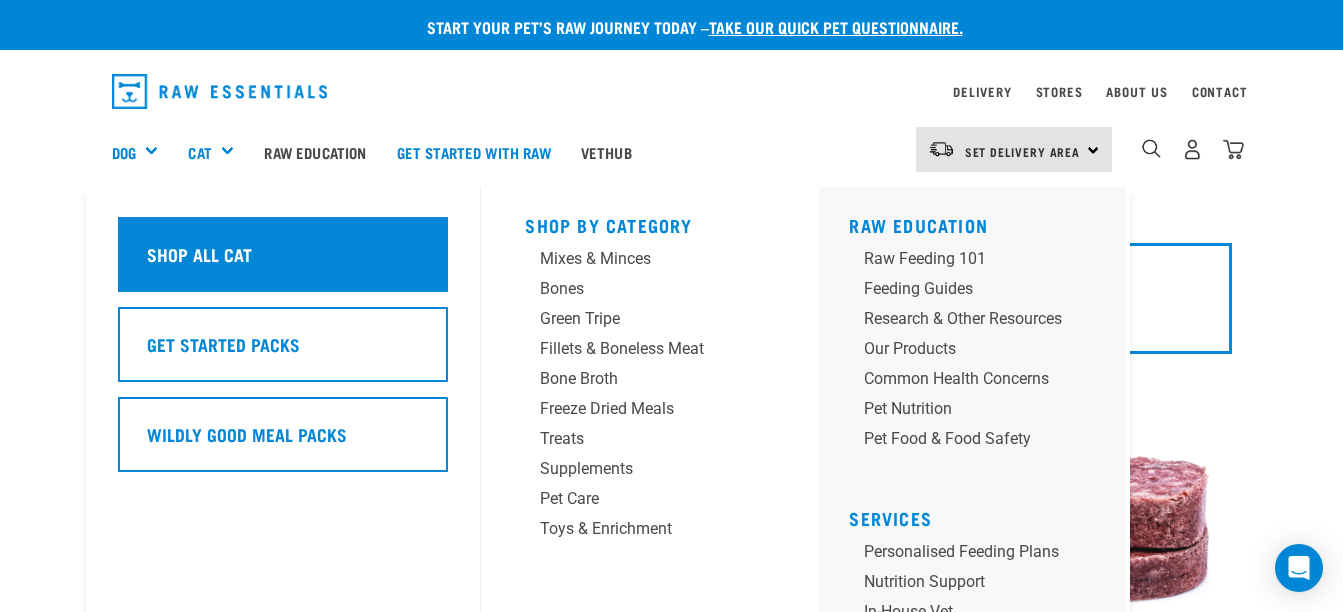 click on "Shop All Cat" at bounding box center (199, 254) 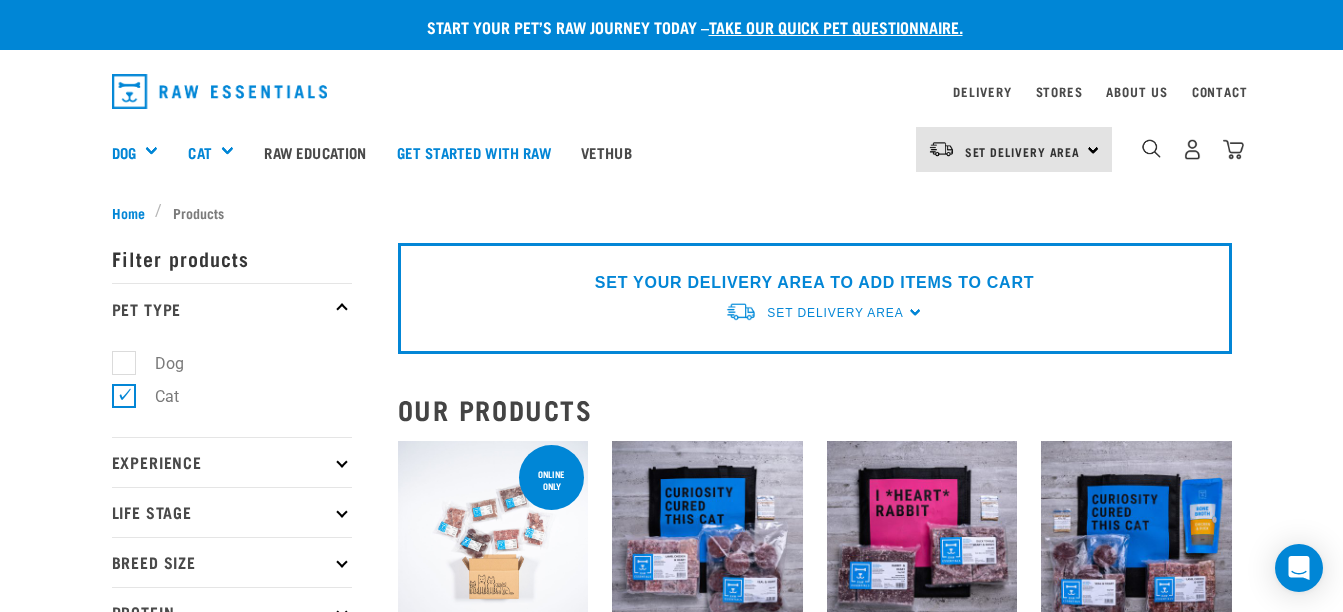 scroll, scrollTop: 174, scrollLeft: 0, axis: vertical 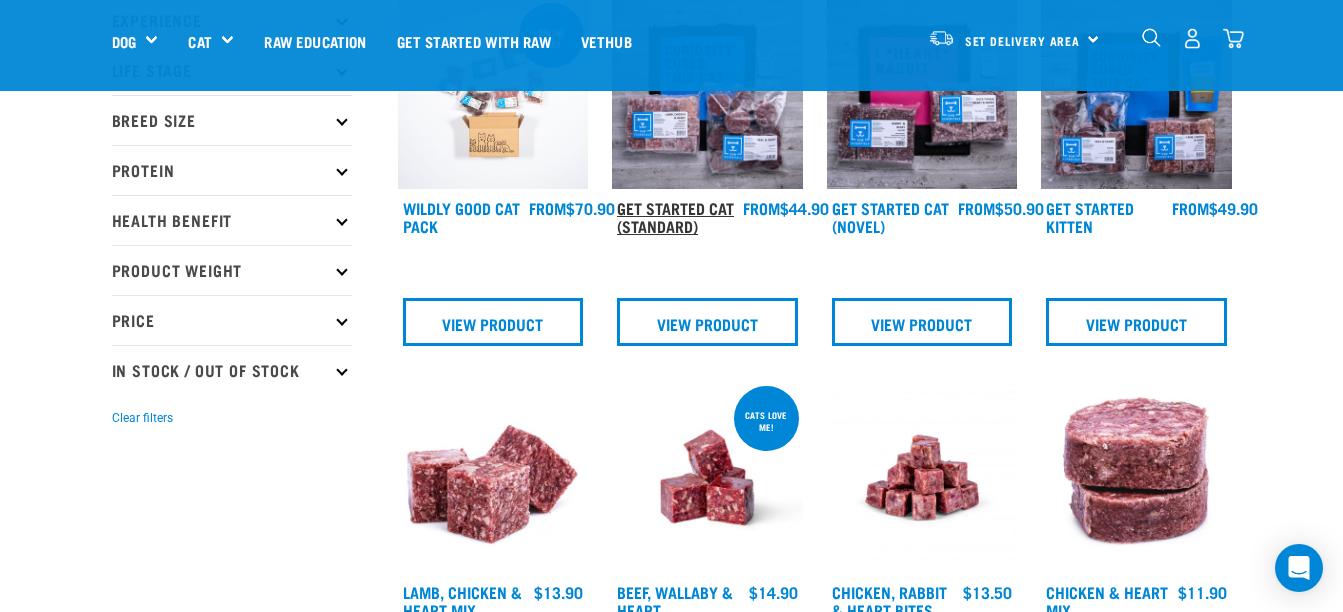 click on "Get Started Cat (Standard)" at bounding box center [675, 216] 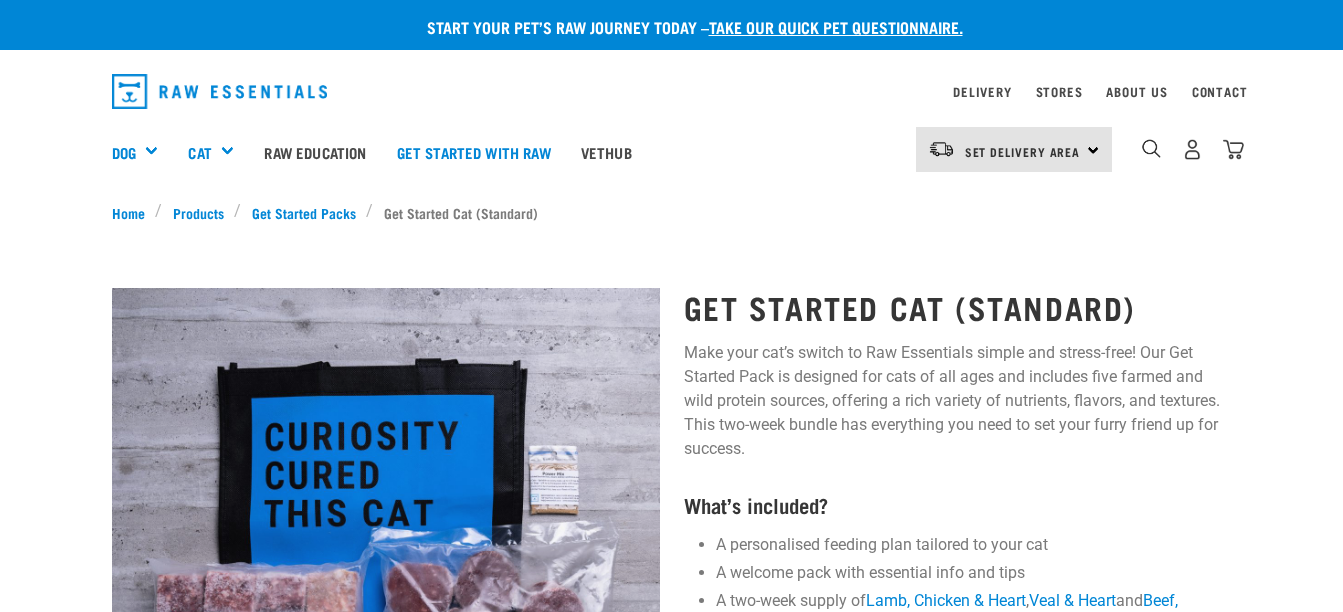 scroll, scrollTop: 0, scrollLeft: 0, axis: both 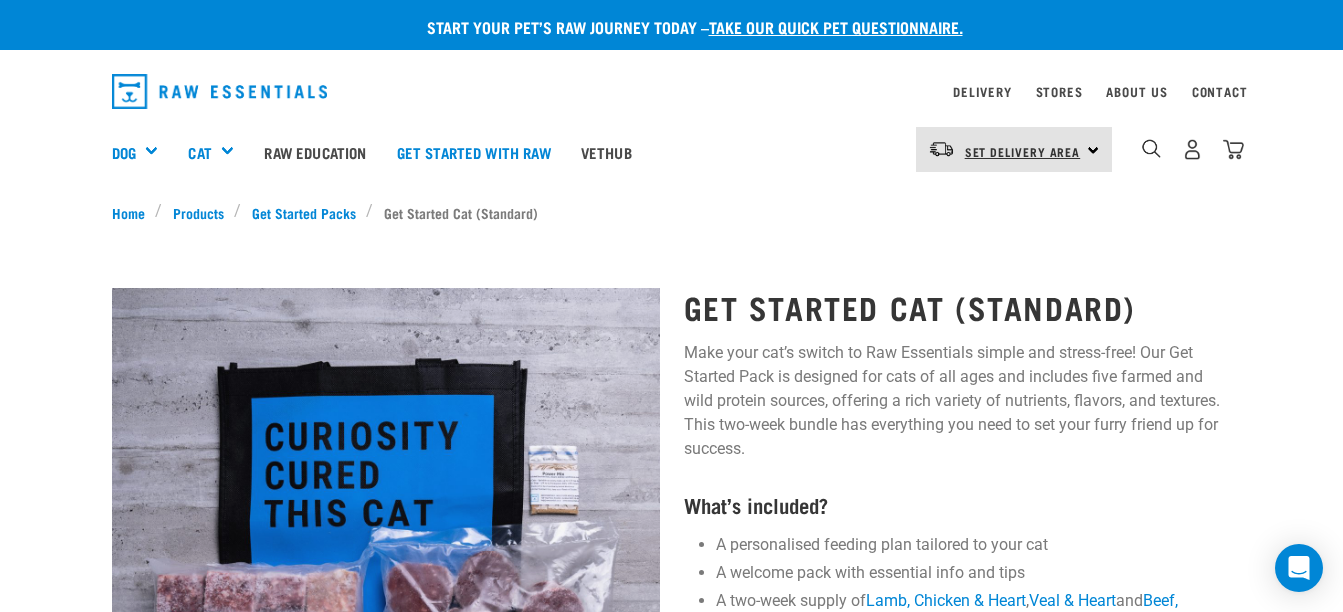 click on "Set Delivery Area" at bounding box center (1023, 151) 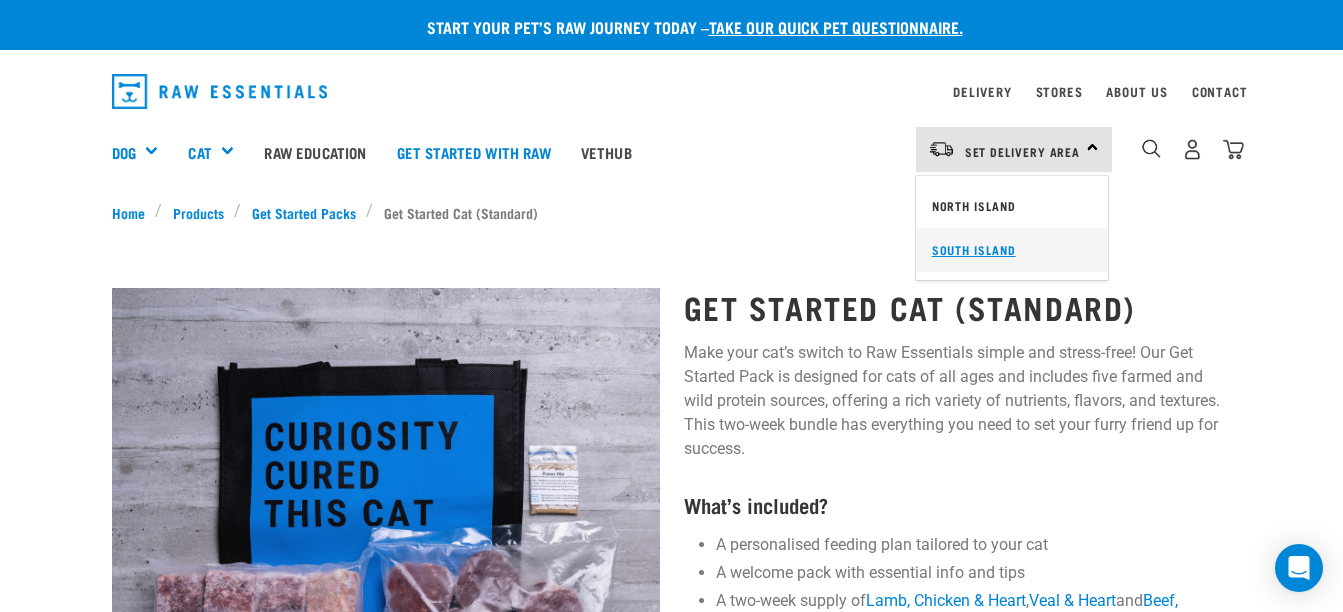 click on "South Island" at bounding box center [1012, 250] 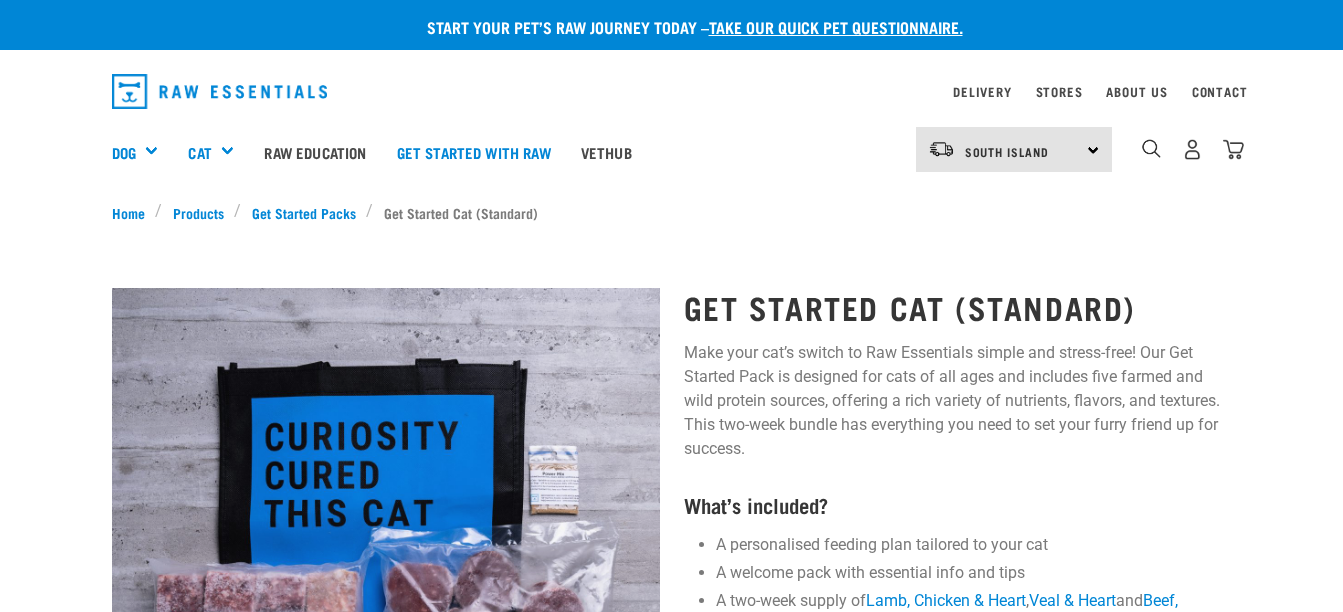 scroll, scrollTop: 0, scrollLeft: 0, axis: both 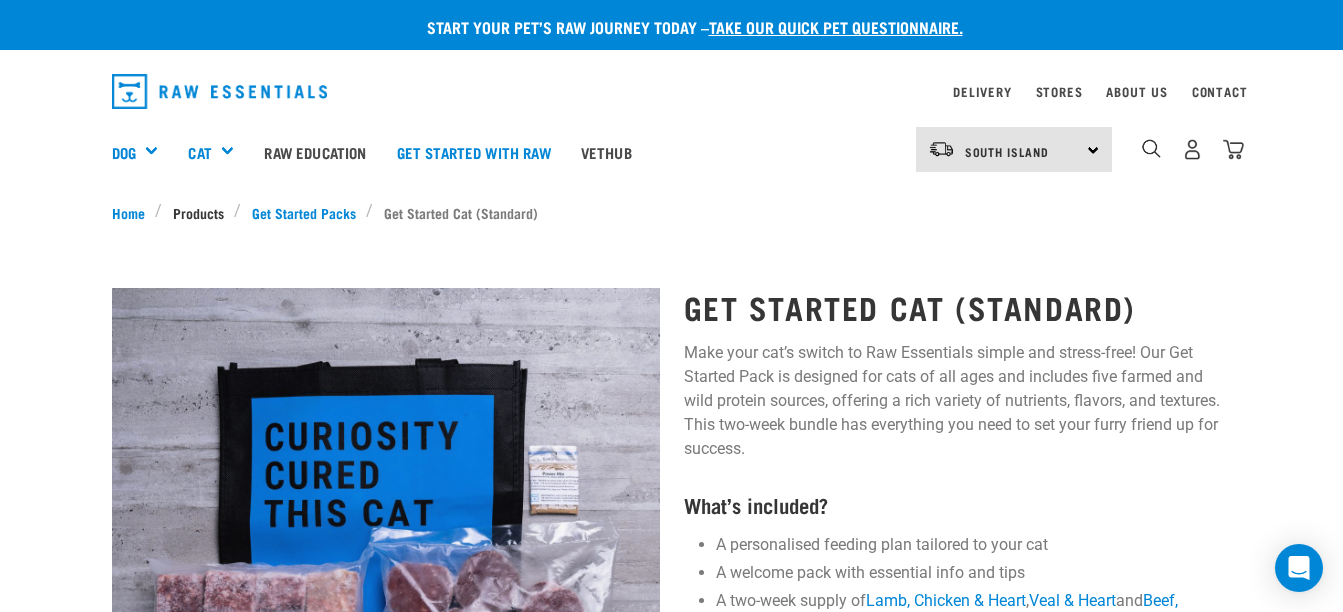 click on "Products" at bounding box center (198, 212) 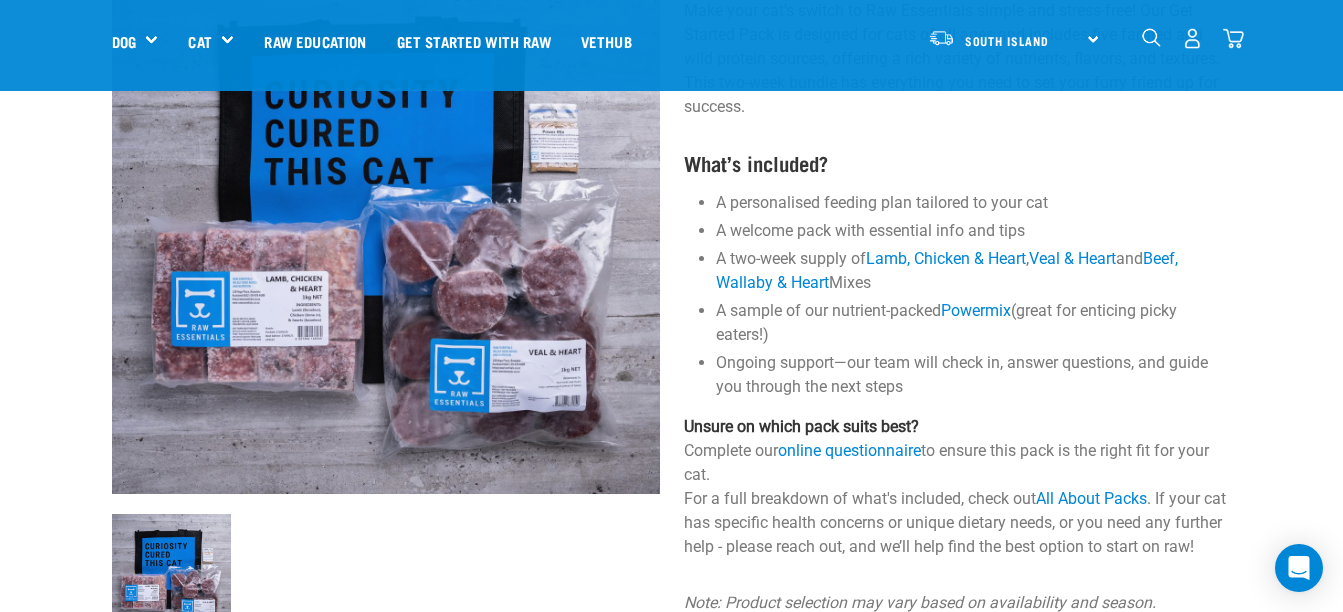 scroll, scrollTop: 299, scrollLeft: 0, axis: vertical 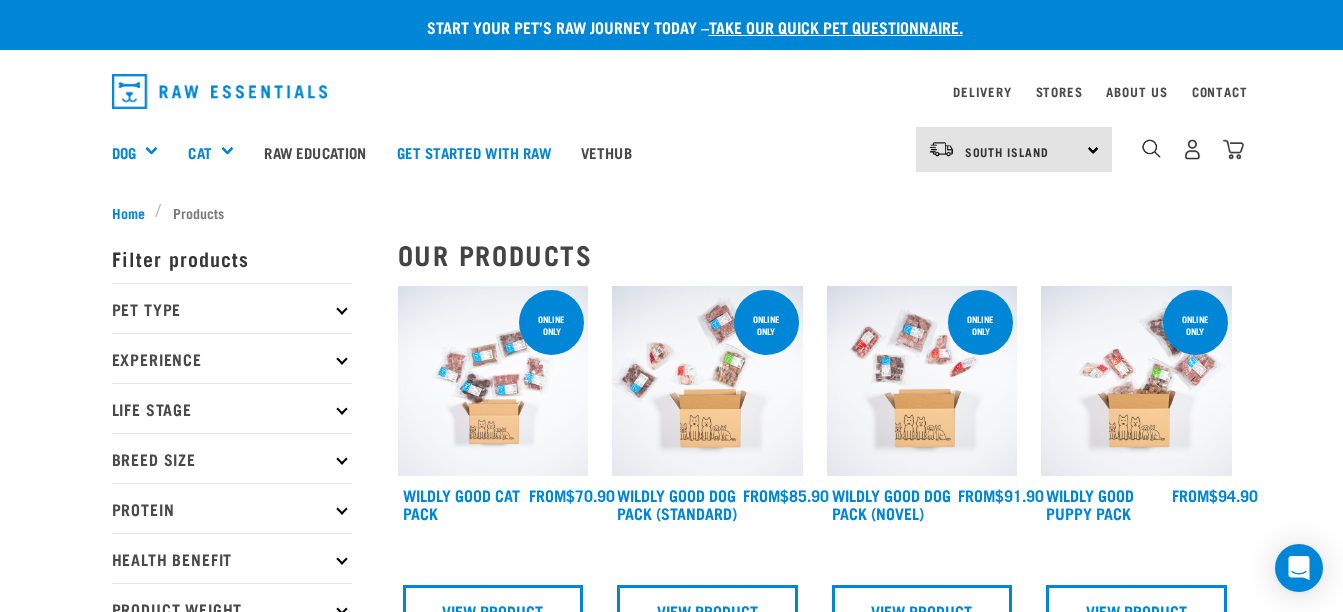click on "Pet Type" at bounding box center (232, 308) 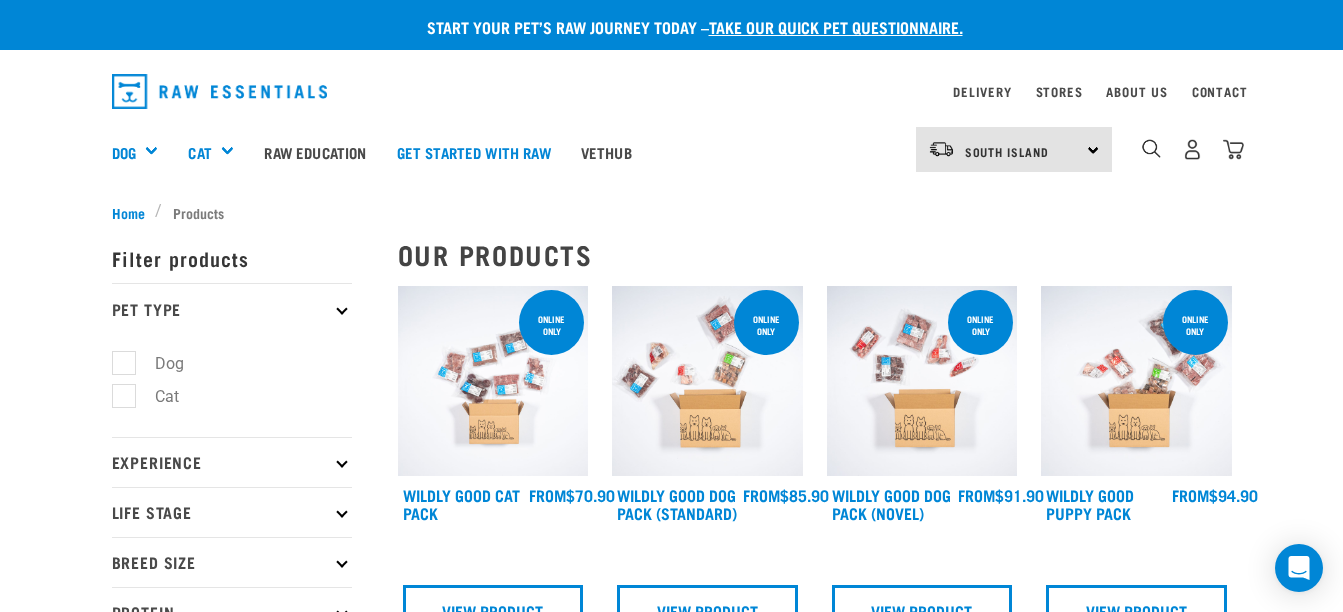 click on "Dog" at bounding box center [157, 363] 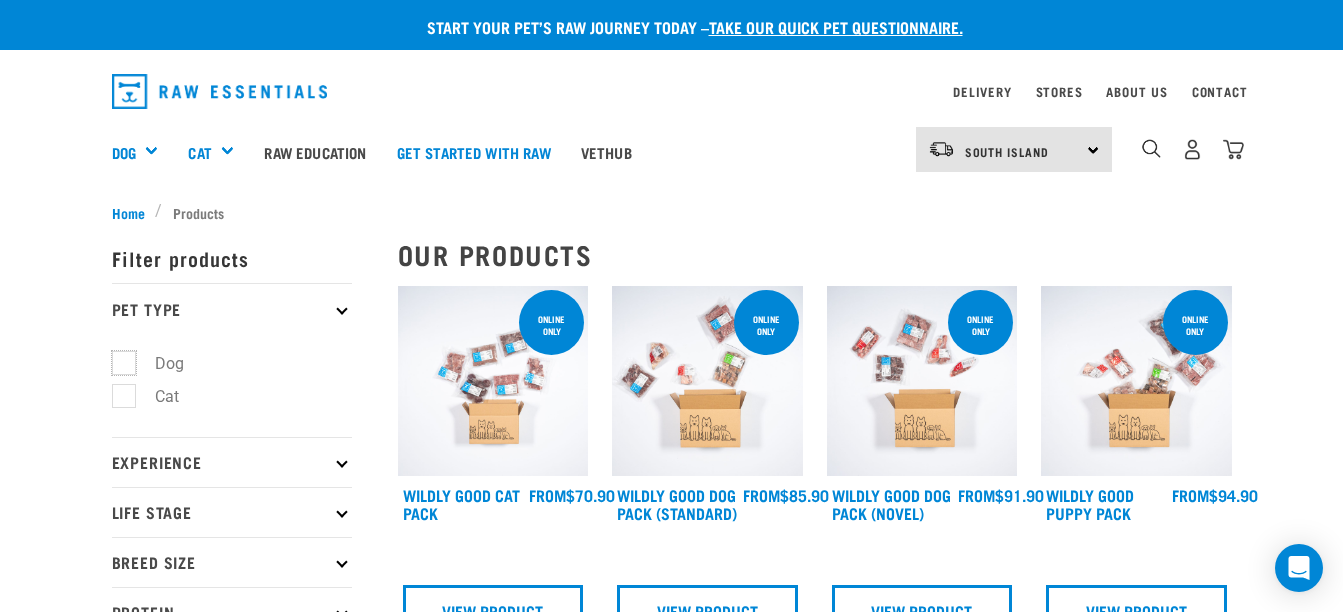click on "Dog" at bounding box center [118, 359] 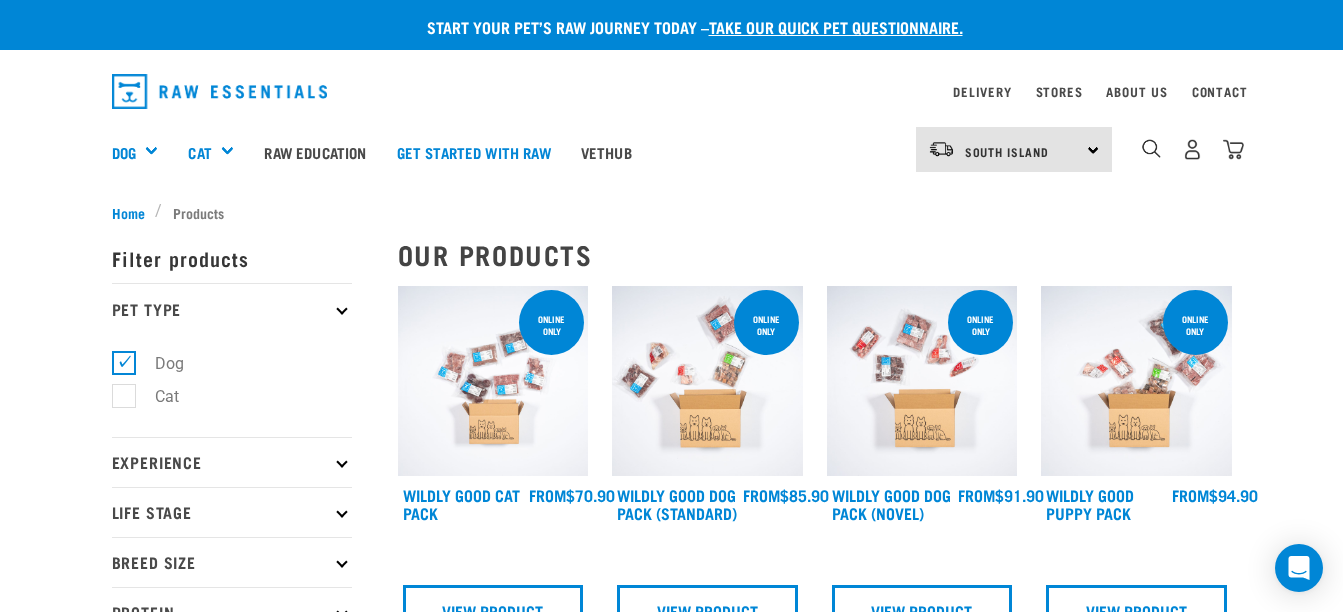 click on "Dog" at bounding box center (157, 363) 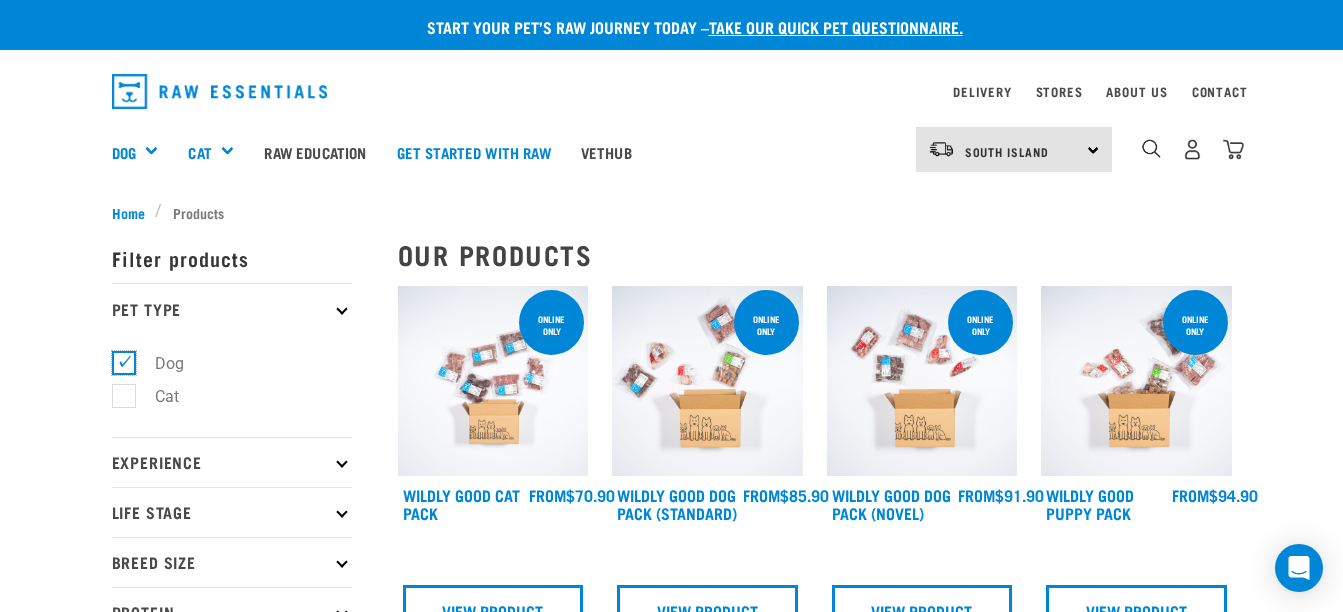 checkbox on "false" 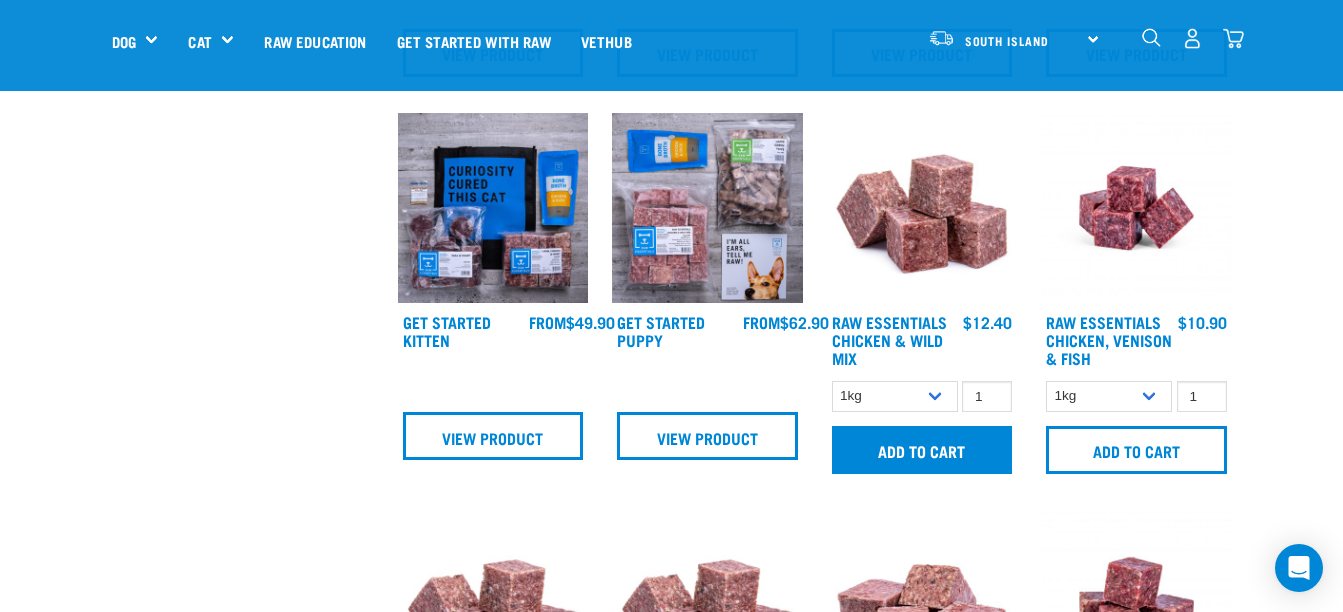 scroll, scrollTop: 800, scrollLeft: 0, axis: vertical 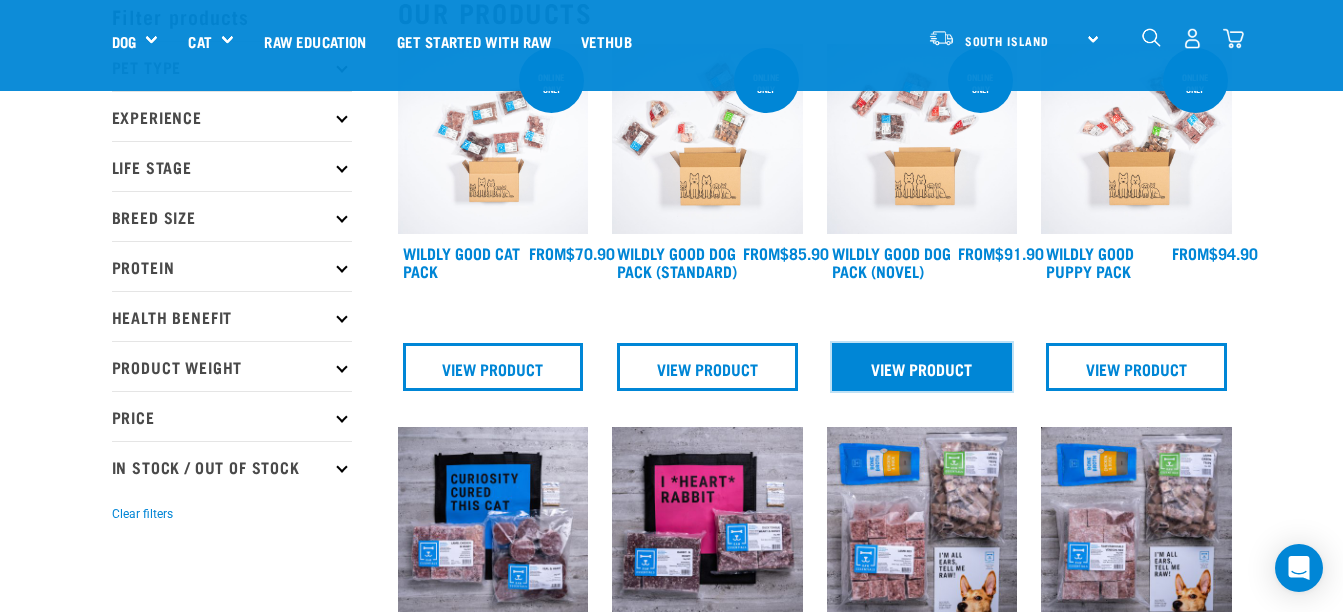 click on "View Product" at bounding box center [922, 367] 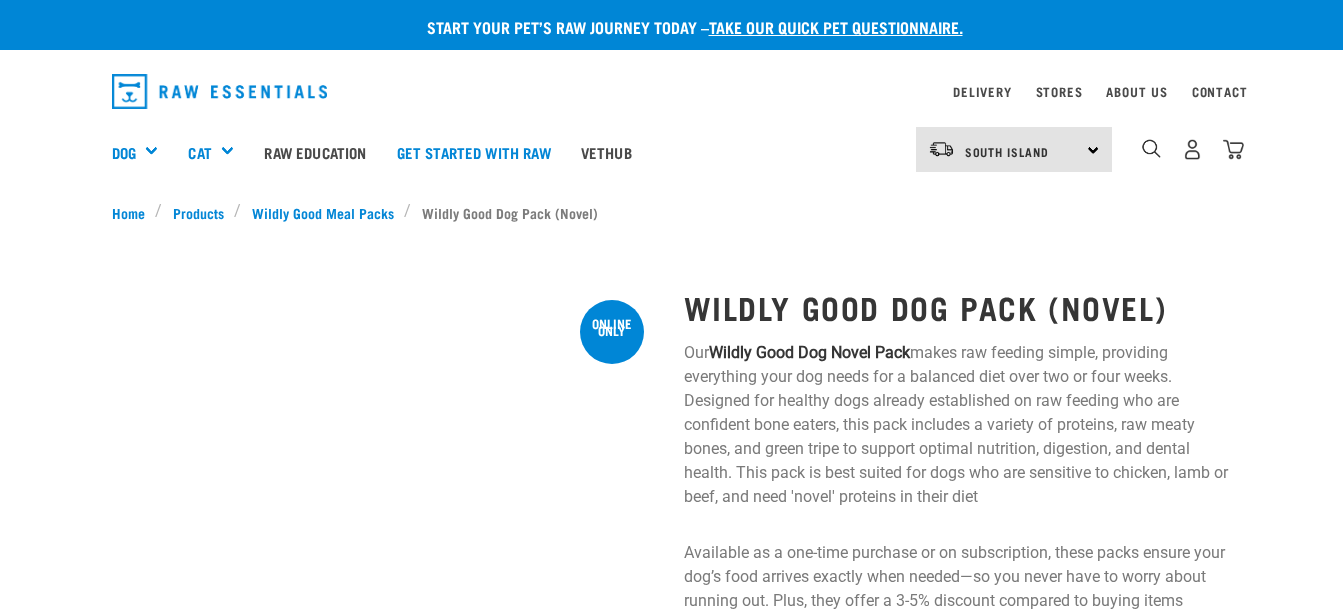 scroll, scrollTop: 0, scrollLeft: 0, axis: both 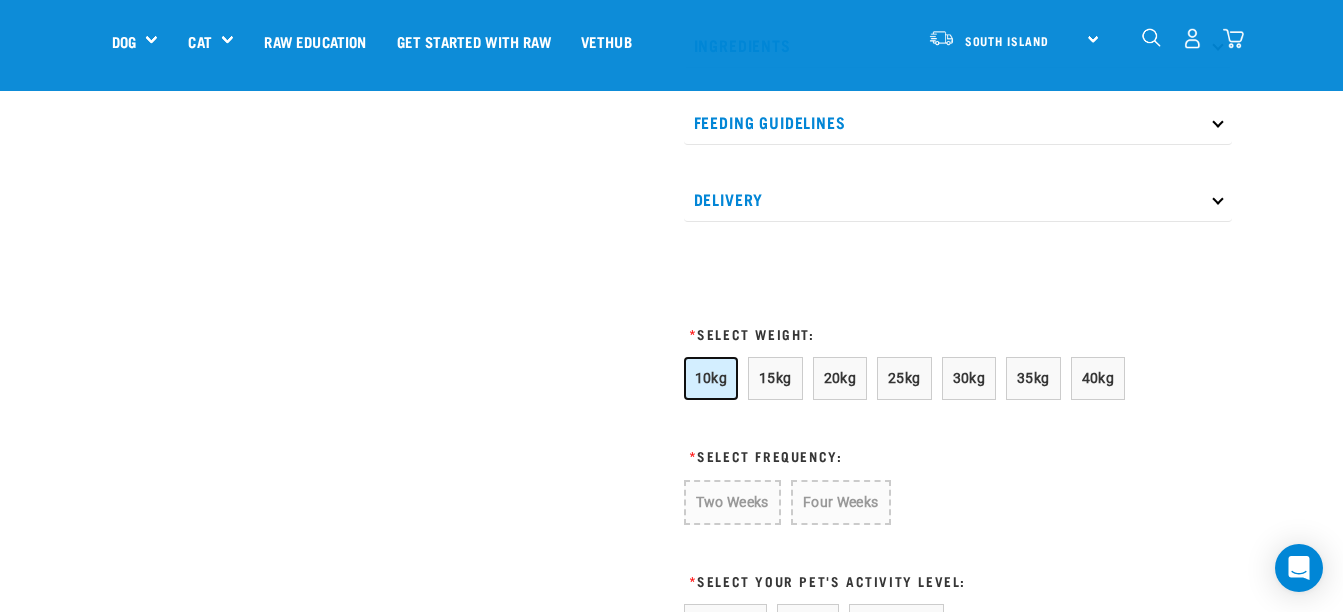 click on "10kg" at bounding box center (711, 378) 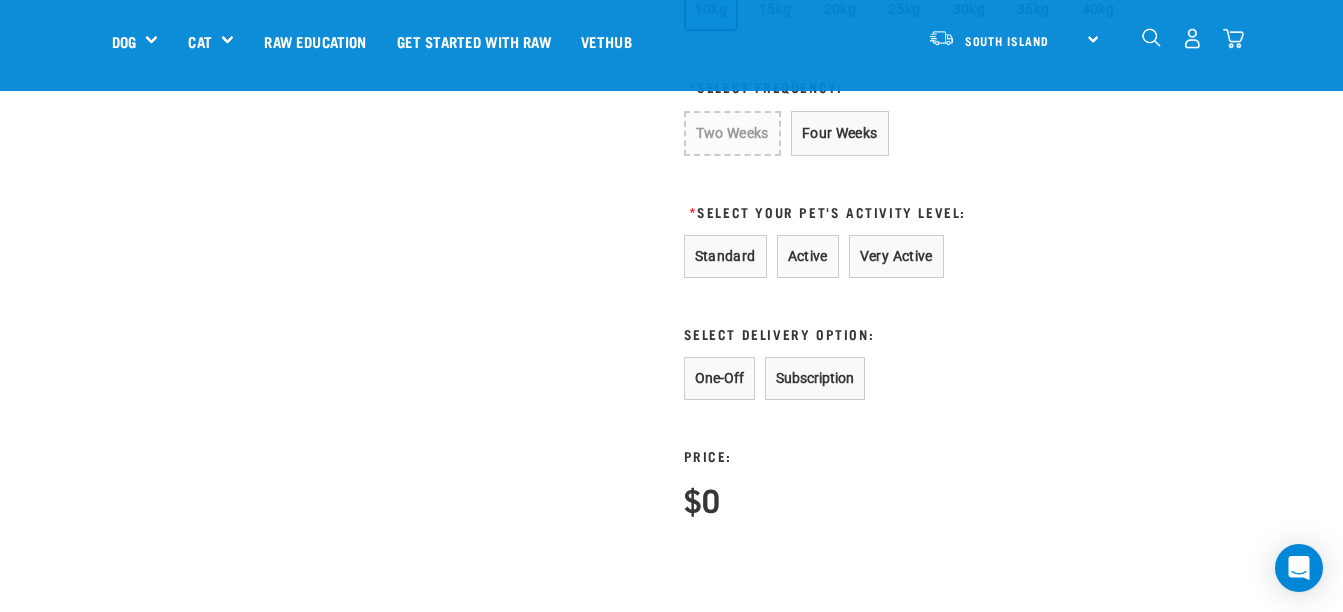 scroll, scrollTop: 1500, scrollLeft: 0, axis: vertical 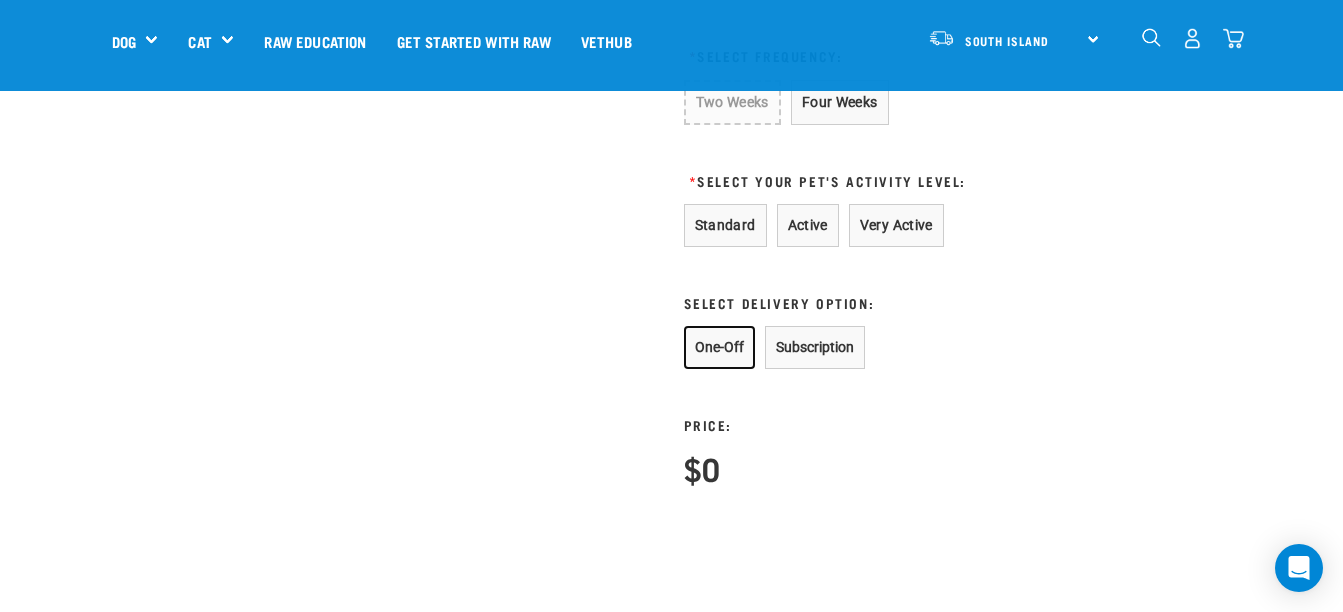 click on "One-Off" at bounding box center (719, 347) 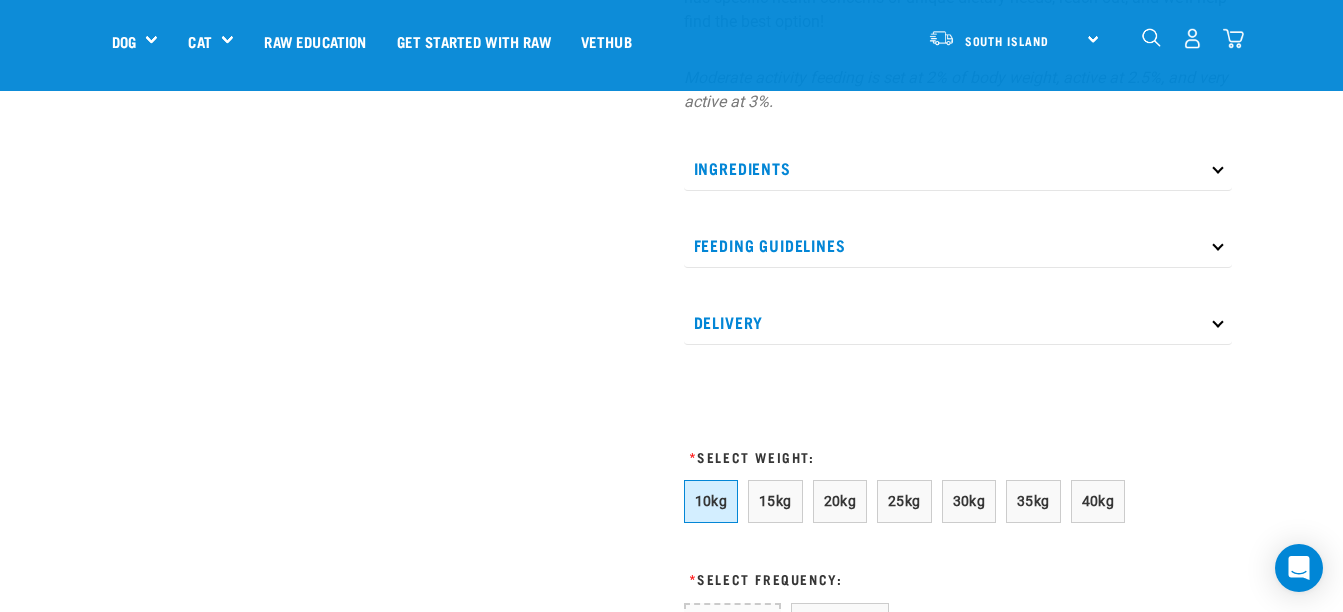 scroll, scrollTop: 1100, scrollLeft: 0, axis: vertical 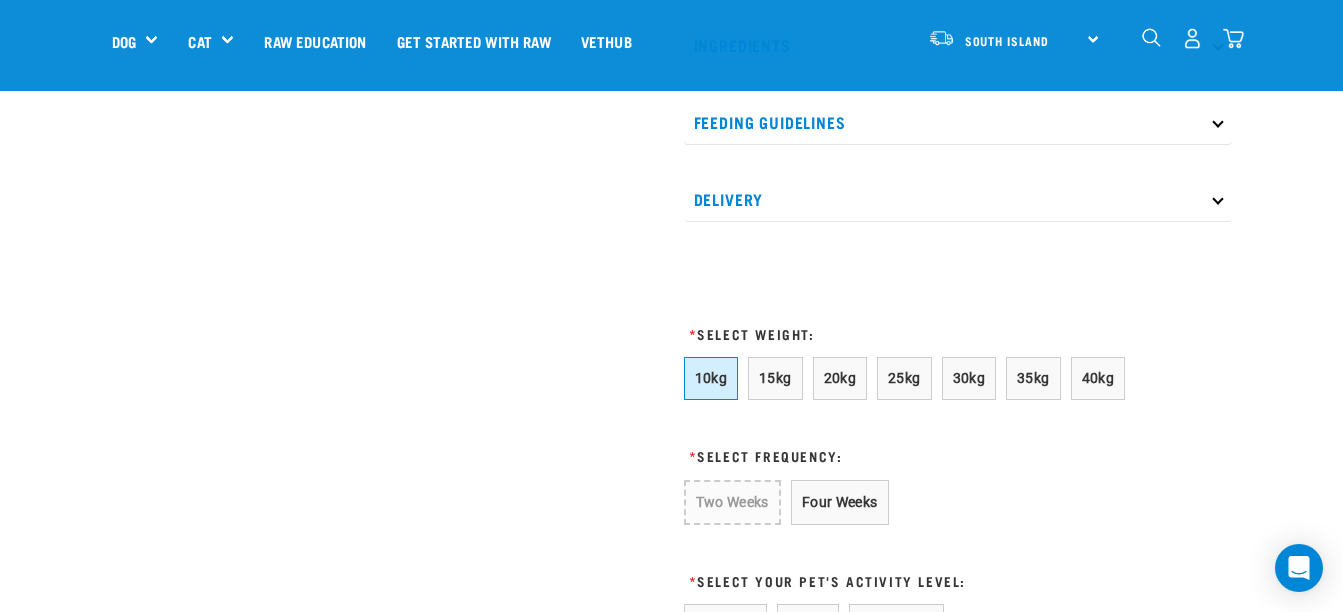 click on "Delivery" at bounding box center (958, 199) 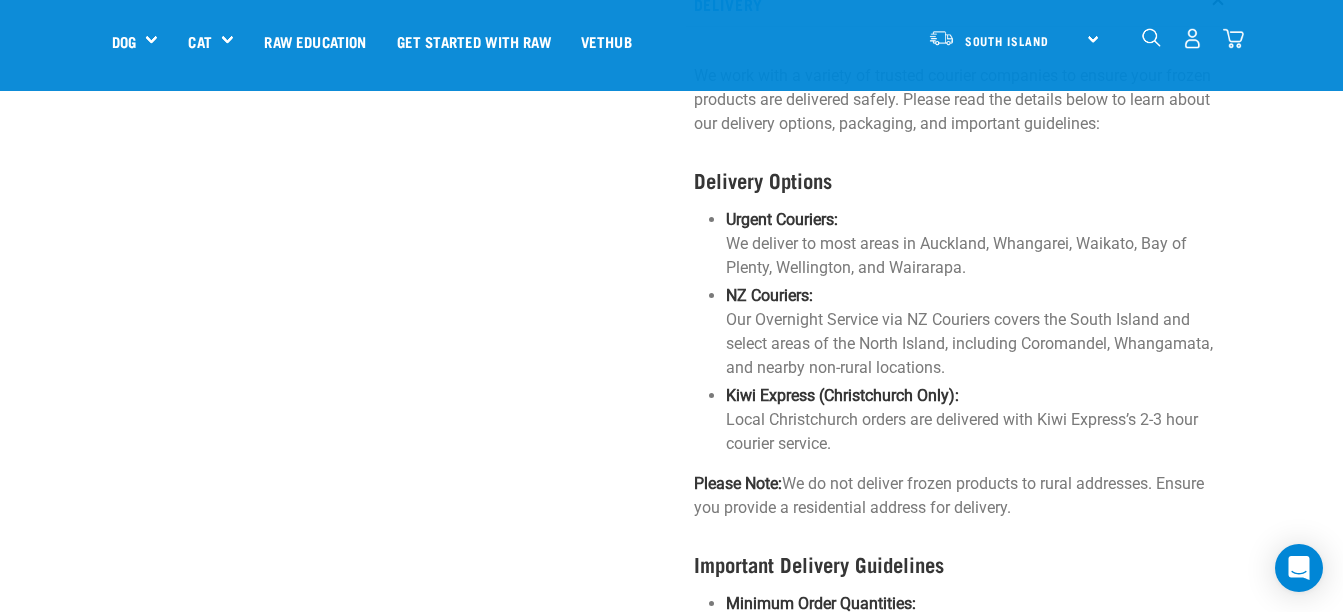 scroll, scrollTop: 1300, scrollLeft: 0, axis: vertical 